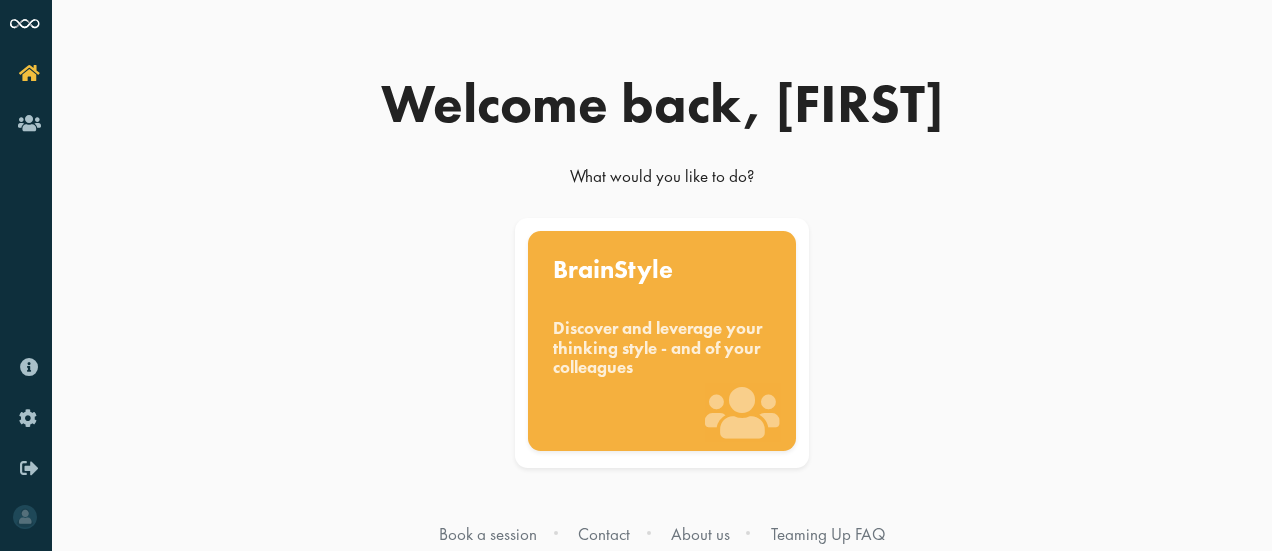 scroll, scrollTop: 2, scrollLeft: 0, axis: vertical 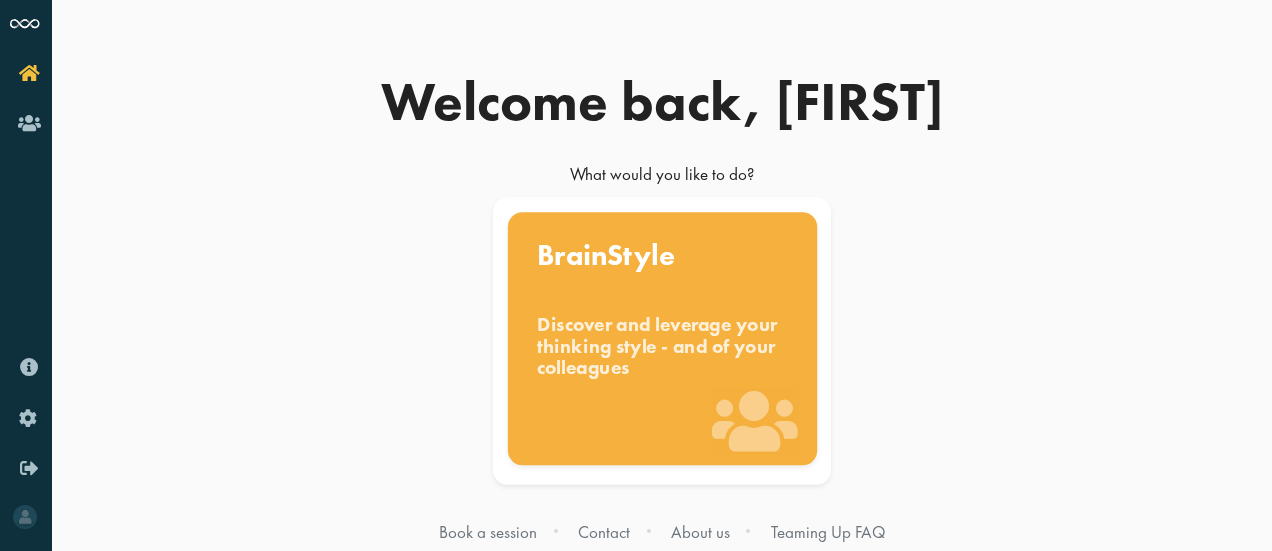 click on "Discover and leverage your thinking style - and of your colleagues" at bounding box center [662, 347] 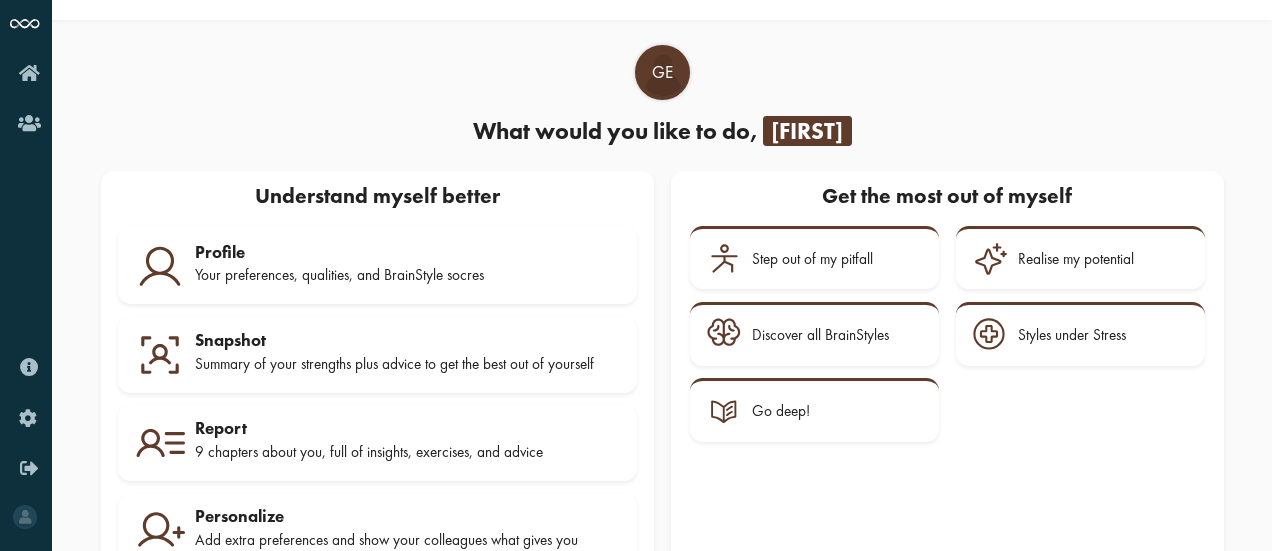 scroll, scrollTop: 115, scrollLeft: 0, axis: vertical 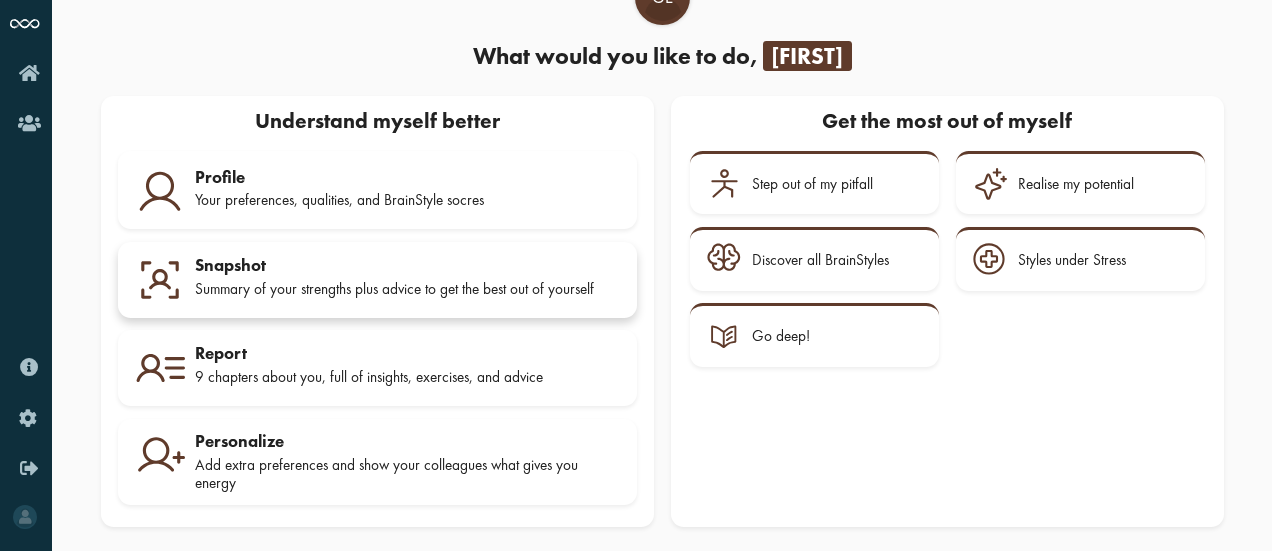 click on "Snapshot" at bounding box center [407, 265] 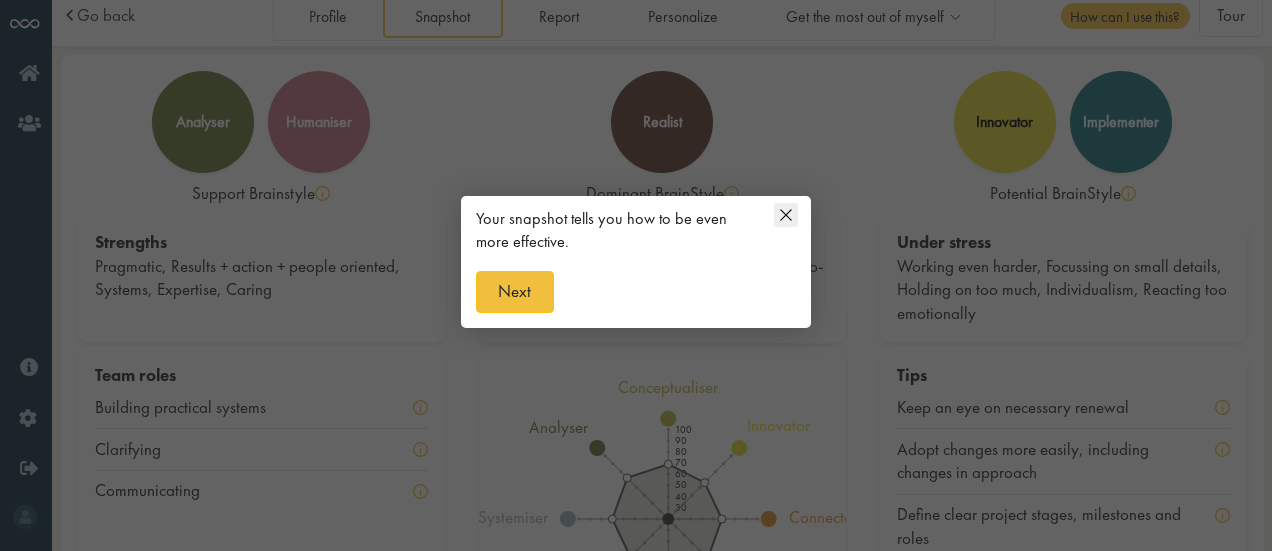 scroll, scrollTop: 0, scrollLeft: 0, axis: both 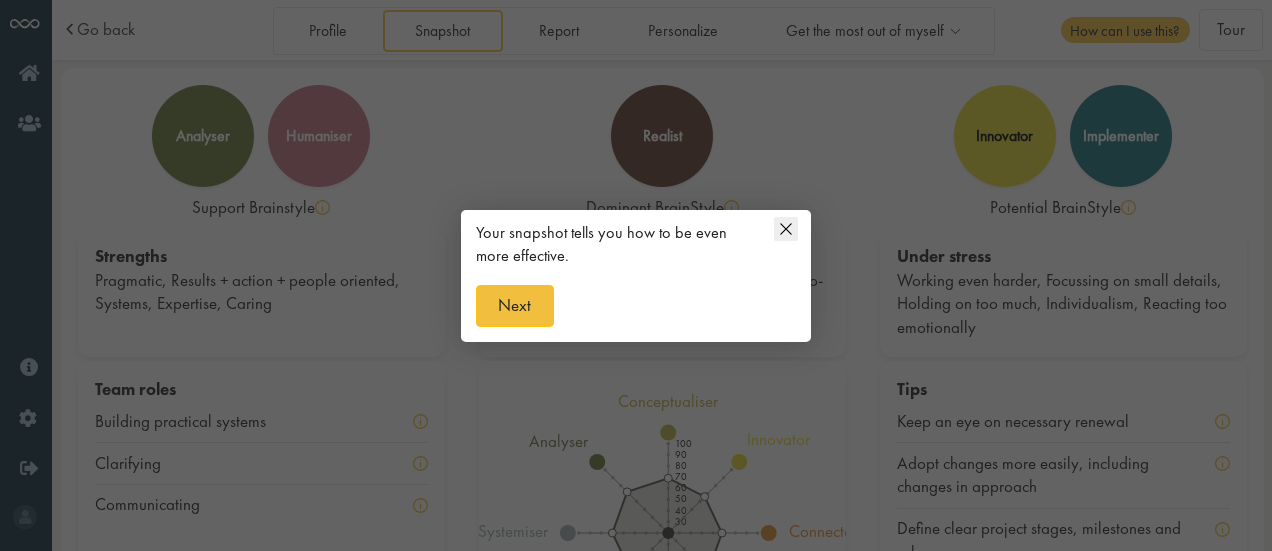 click 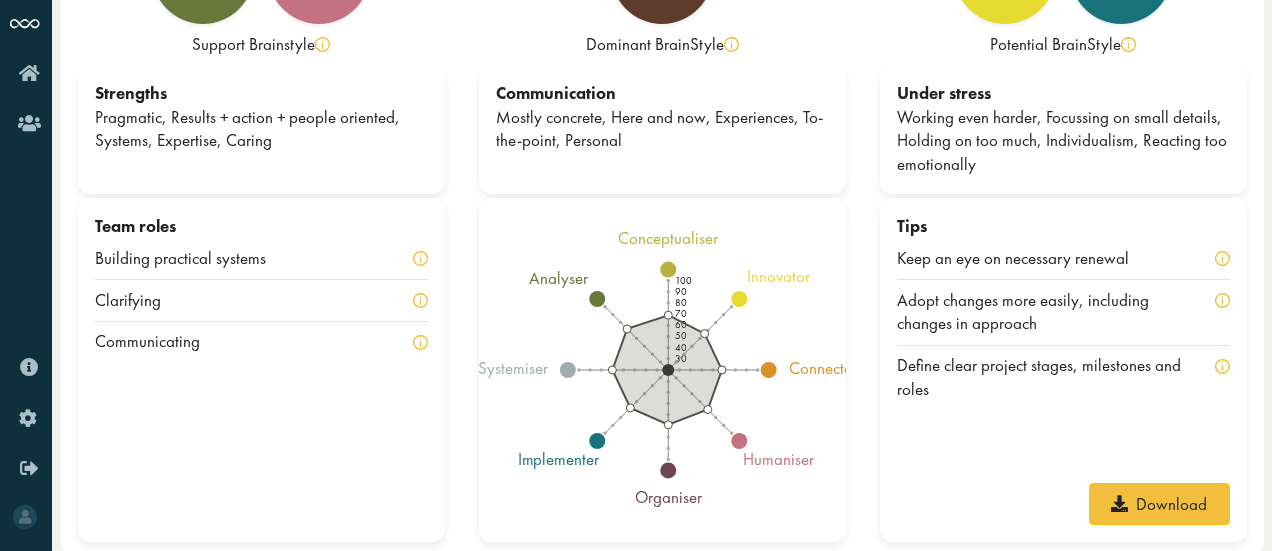 scroll, scrollTop: 166, scrollLeft: 0, axis: vertical 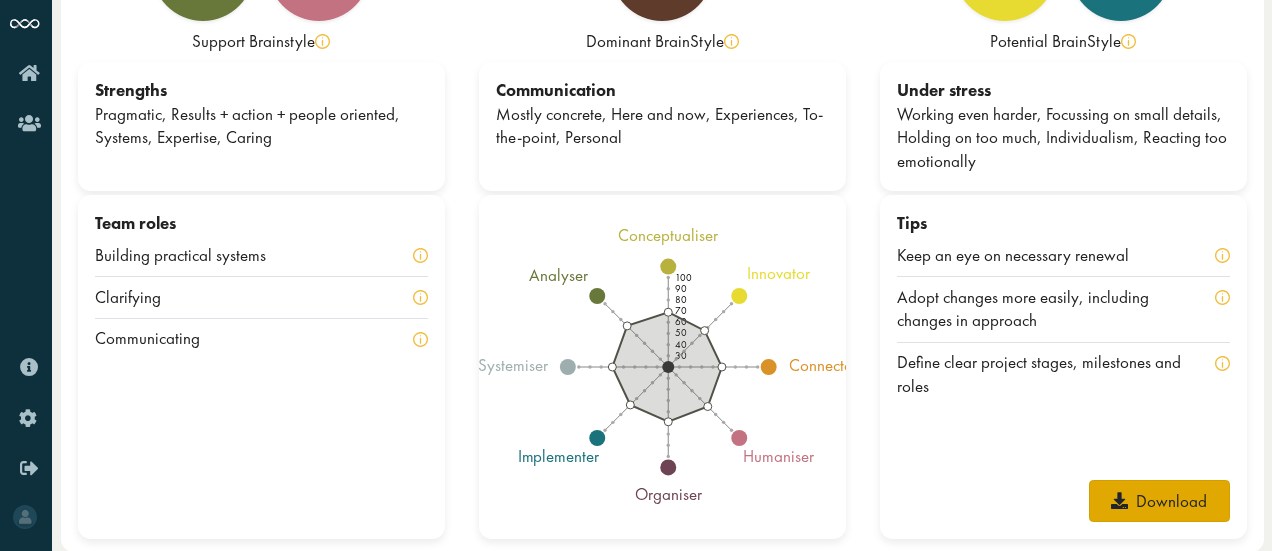 click on "Download" at bounding box center (1159, 501) 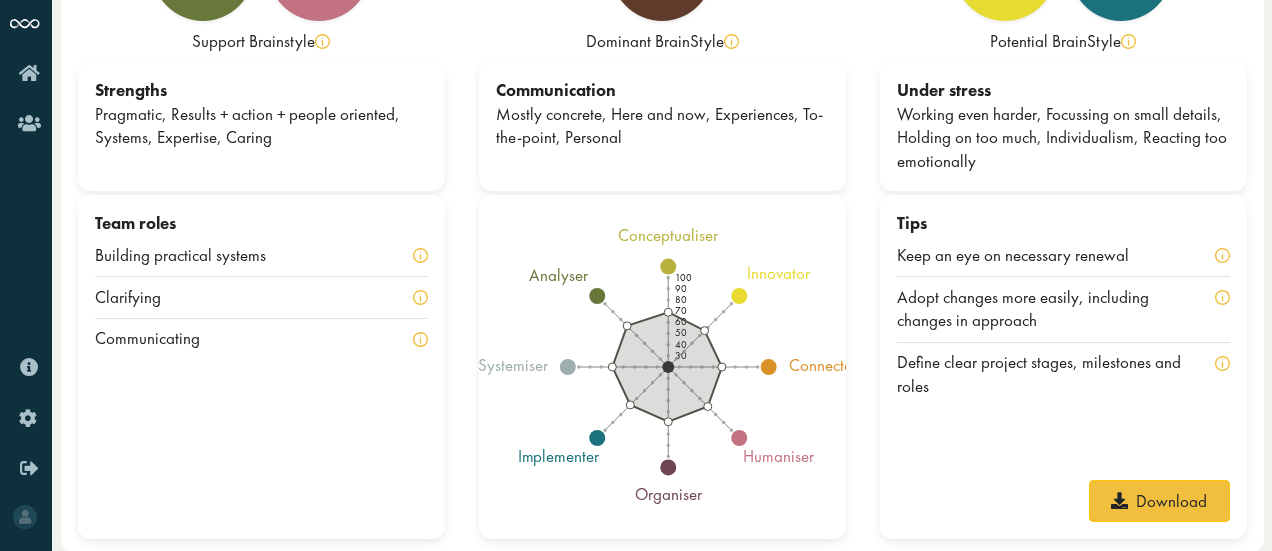 scroll, scrollTop: 0, scrollLeft: 0, axis: both 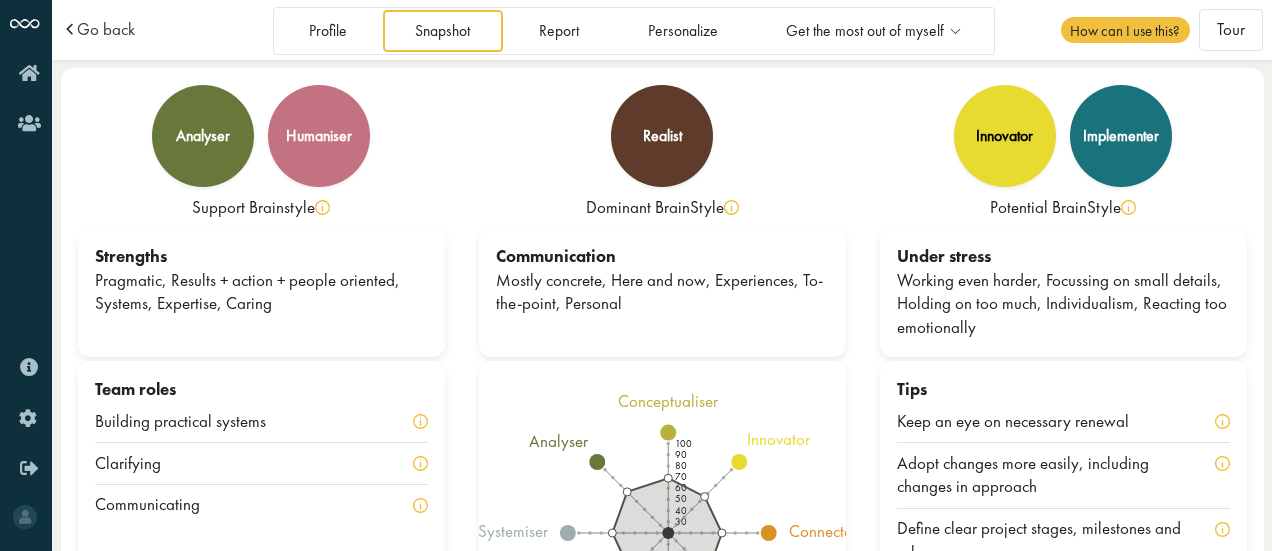 click on "Under stress   Working even harder, Focussing on small details, Holding on too much, Individualism, Reacting too emotionally" at bounding box center [1063, 292] 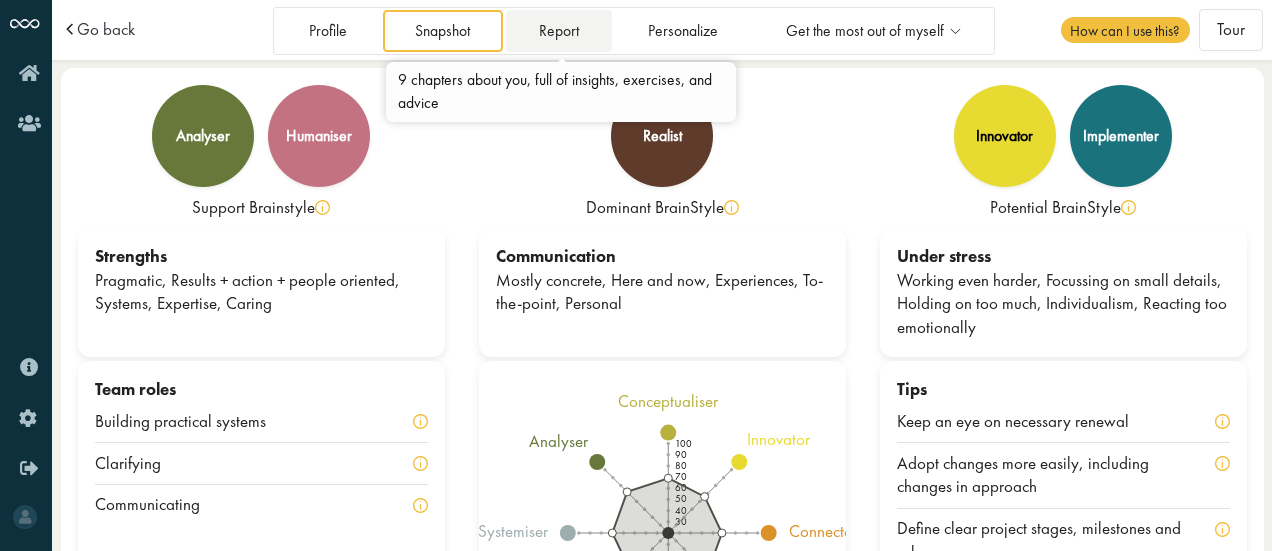 click on "Report" at bounding box center (558, 30) 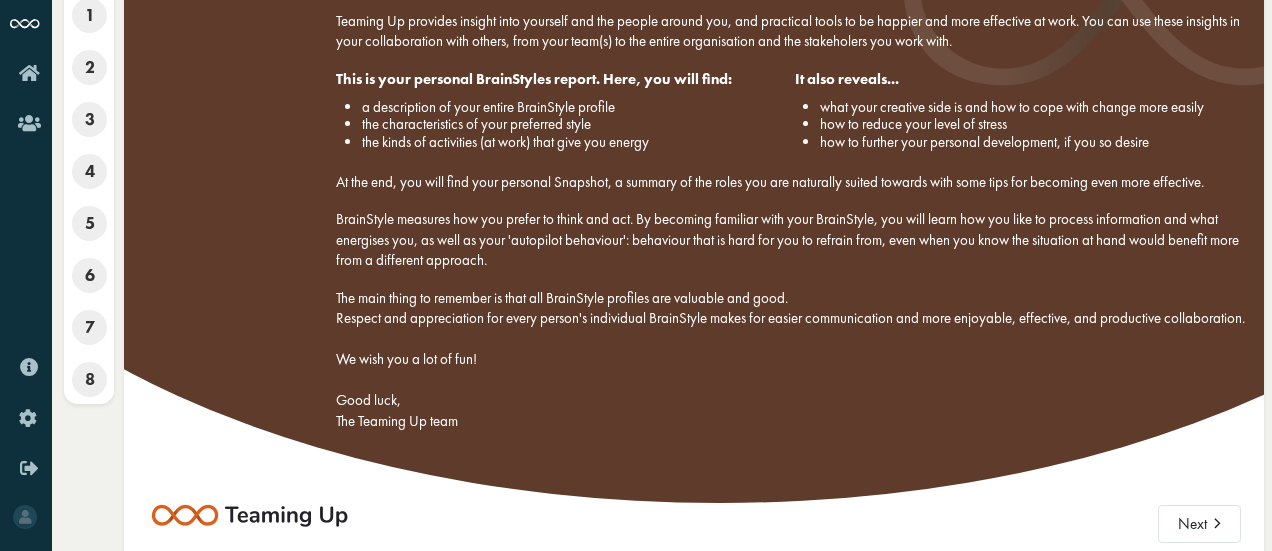 scroll, scrollTop: 144, scrollLeft: 0, axis: vertical 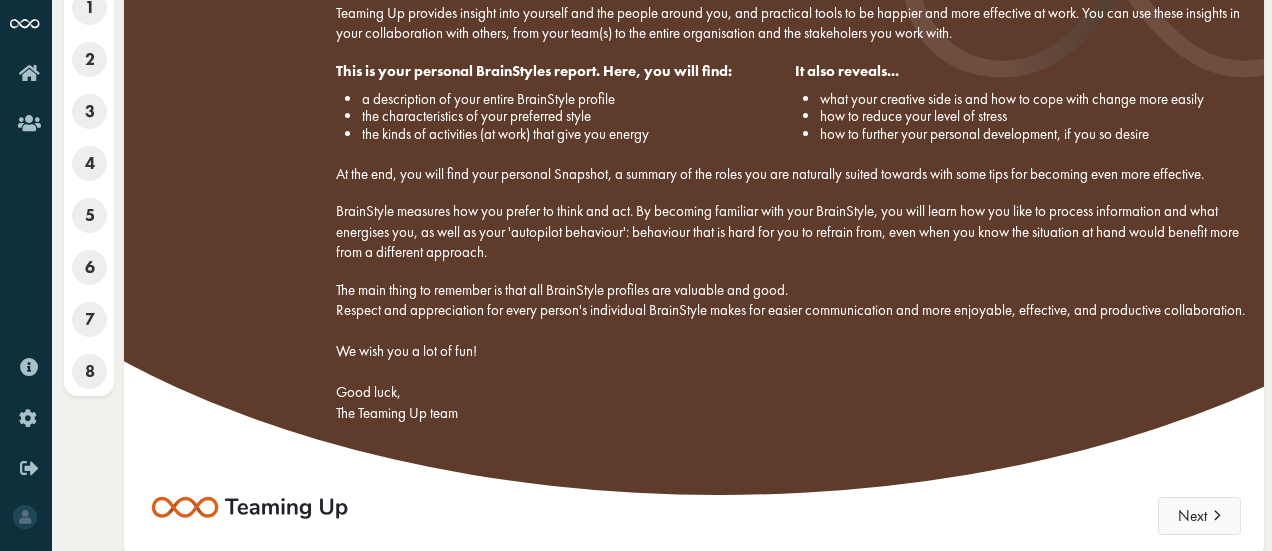 click on "Next" at bounding box center (1199, 516) 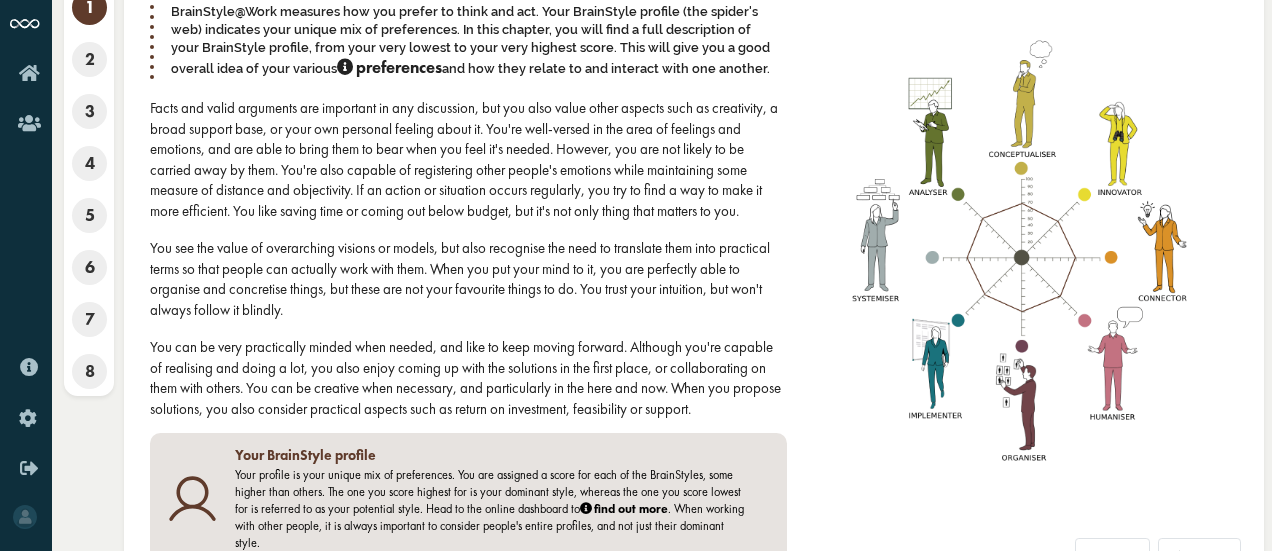 click at bounding box center (1020, 257) 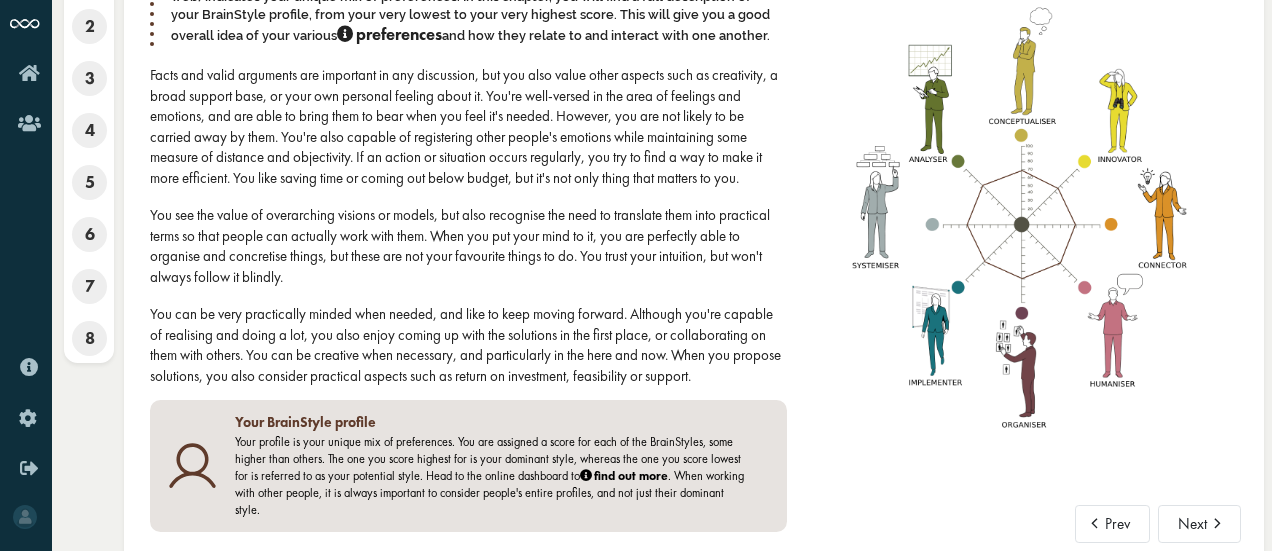 scroll, scrollTop: 192, scrollLeft: 0, axis: vertical 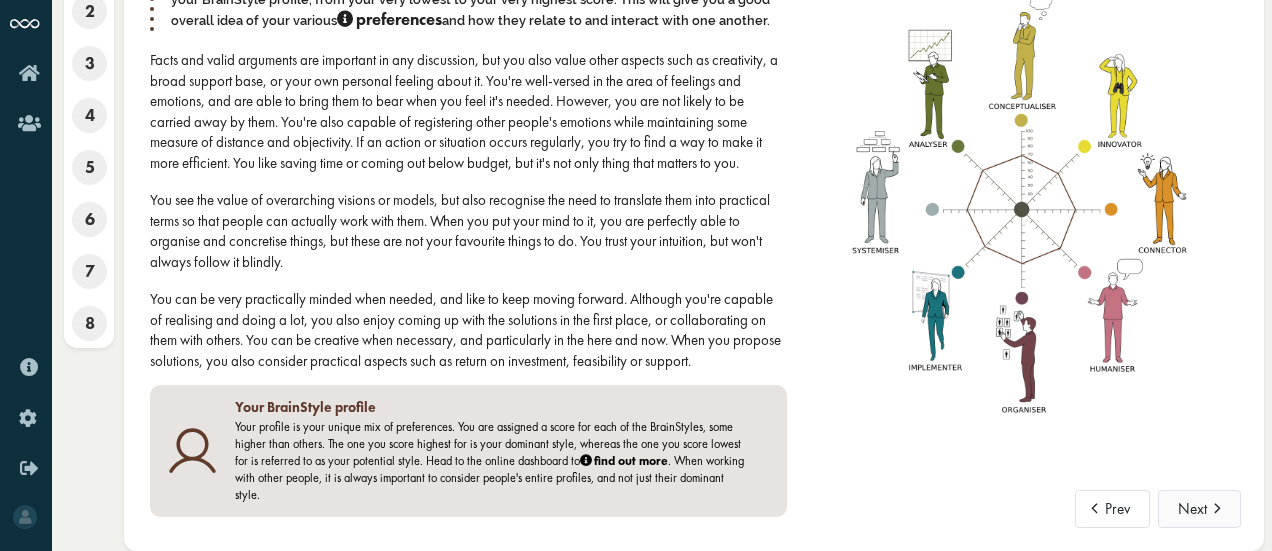 click on "Next" at bounding box center [1199, 509] 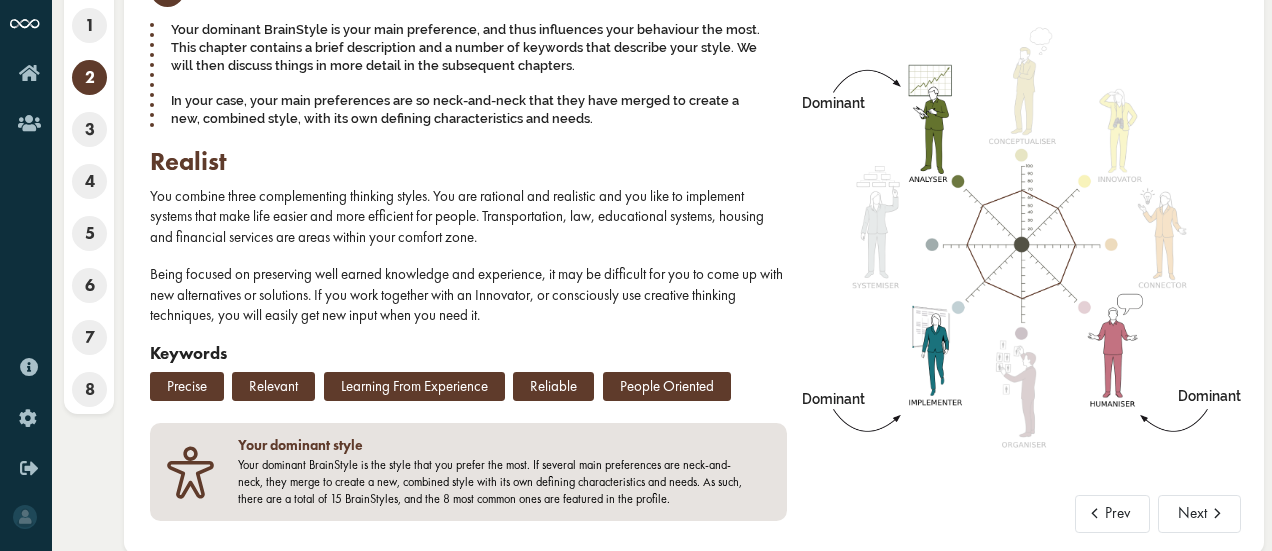scroll, scrollTop: 130, scrollLeft: 0, axis: vertical 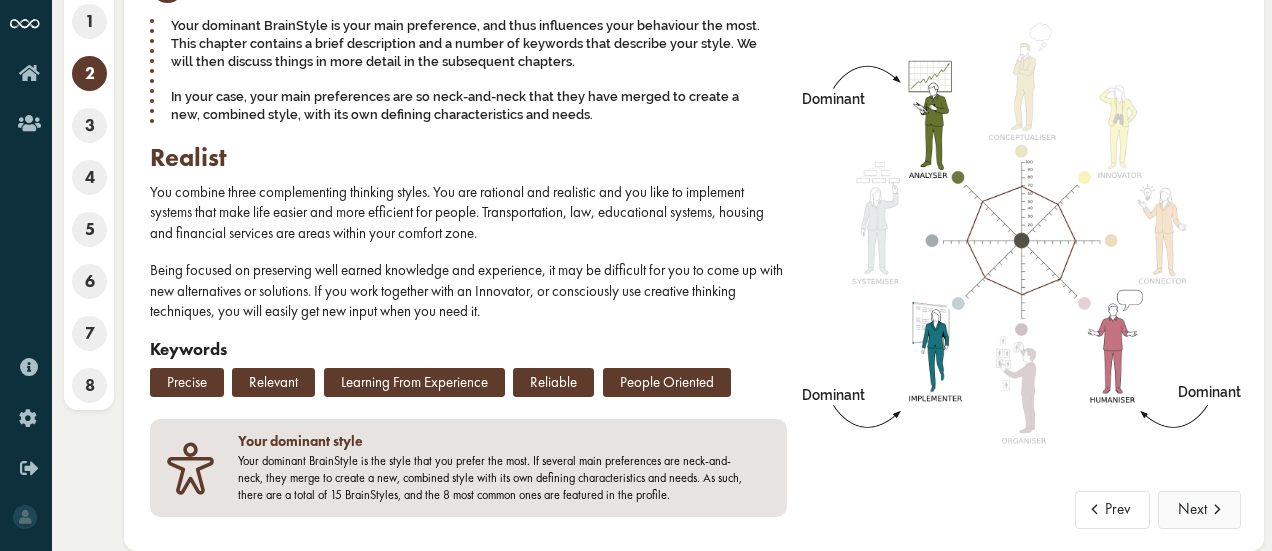 click at bounding box center (1217, 503) 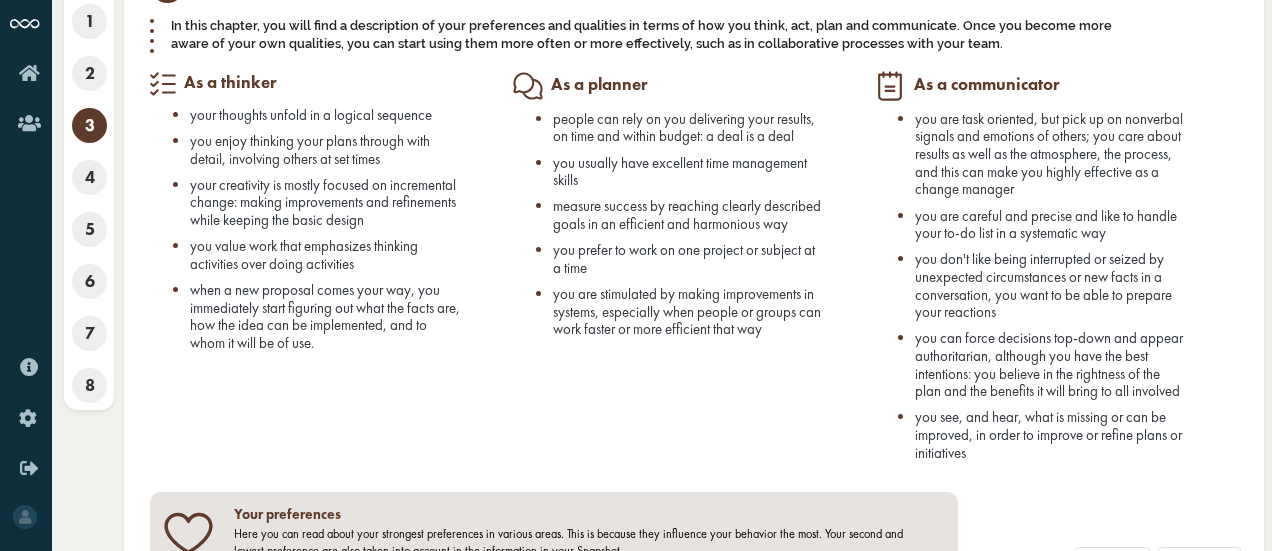 scroll, scrollTop: 204, scrollLeft: 0, axis: vertical 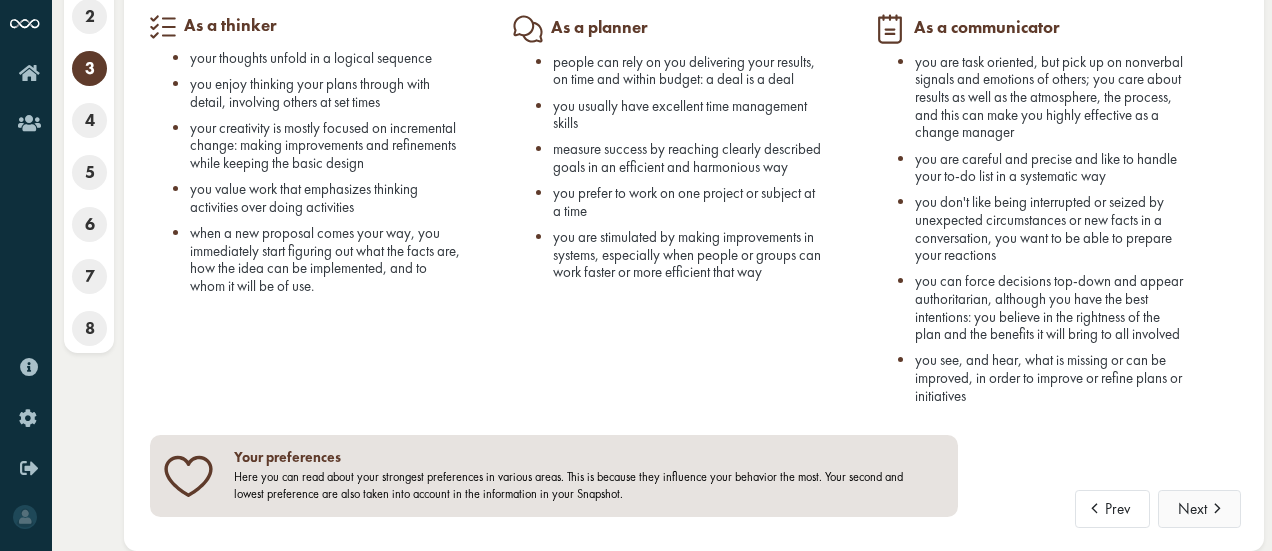 click at bounding box center [1217, 502] 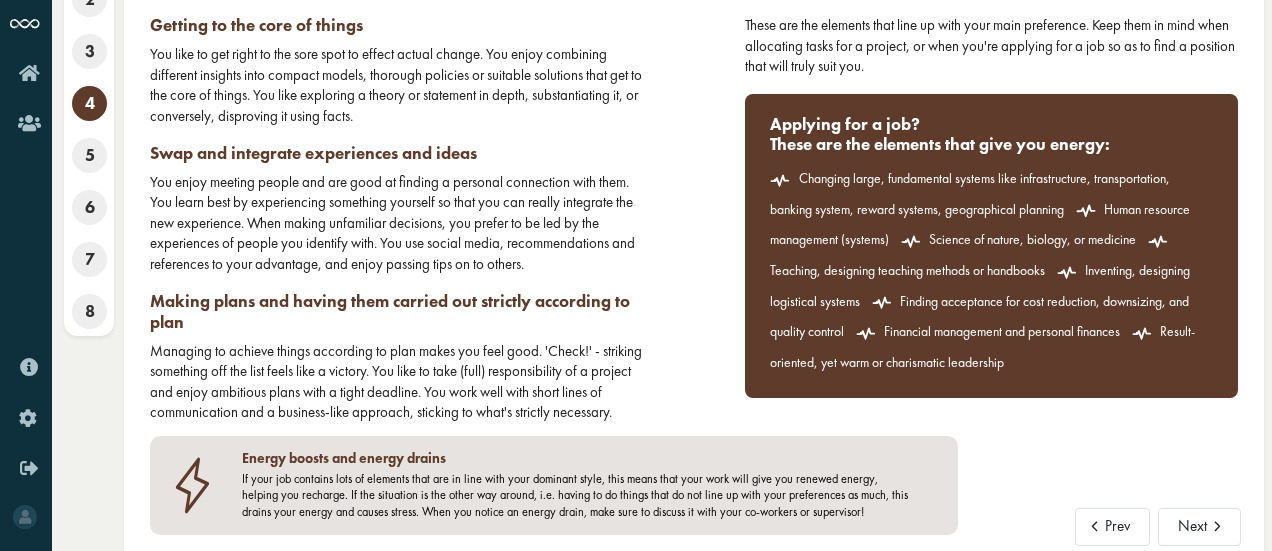 click on "Applying for a job?   These are the elements that give you energy:   Changing large, fundamental systems like infrastructure, transportation, banking system, reward systems, geographical planning   Human resource management (systems)   Science of nature, biology, or medicine   Teaching, designing teaching methods or handbooks   Inventing, designing logistical systems   Finding acceptance for cost reduction, downsizing, and quality control   Financial management and personal finances   Result-oriented, yet warm or charismatic leadership" at bounding box center (991, 246) 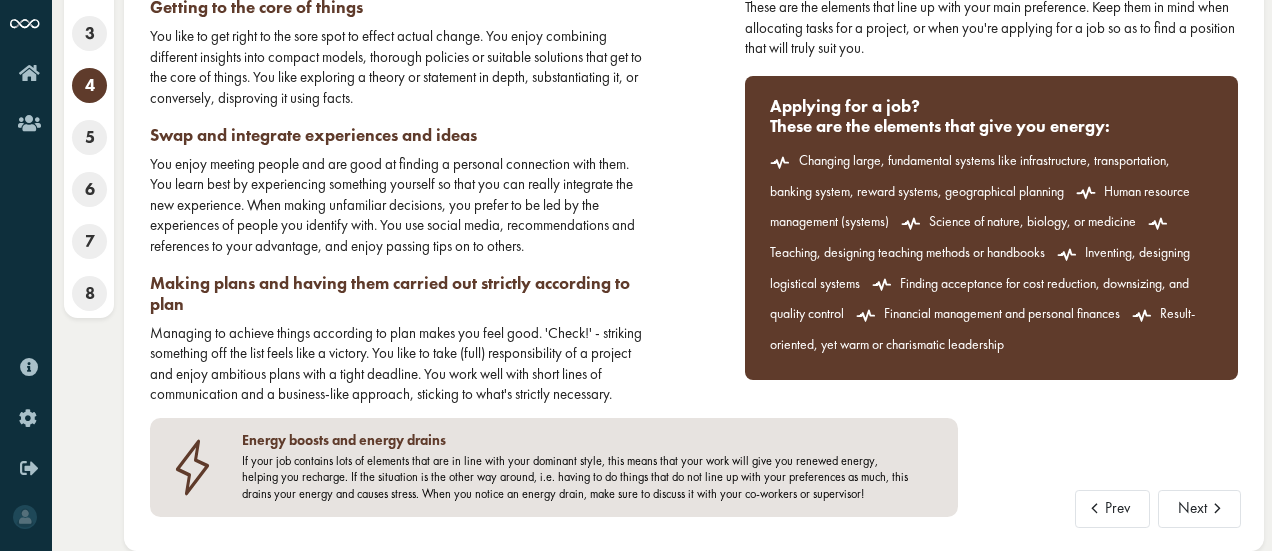 click on "Applying for a job?   These are the elements that give you energy:   Changing large, fundamental systems like infrastructure, transportation, banking system, reward systems, geographical planning   Human resource management (systems)   Science of nature, biology, or medicine   Teaching, designing teaching methods or handbooks   Inventing, designing logistical systems   Finding acceptance for cost reduction, downsizing, and quality control   Financial management and personal finances   Result-oriented, yet warm or charismatic leadership" at bounding box center [991, 228] 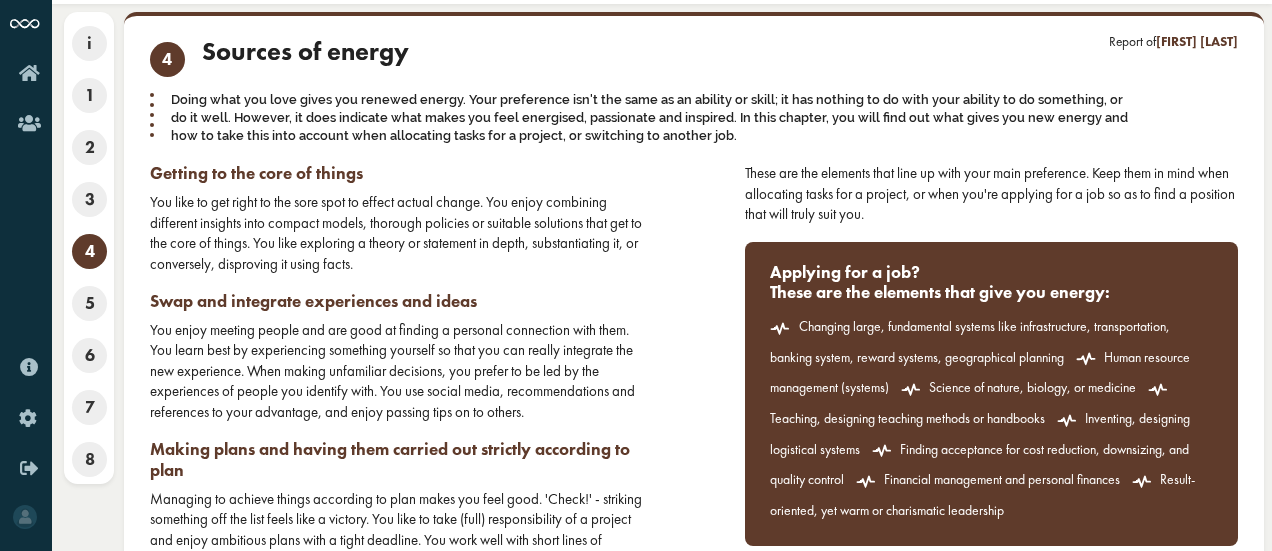 scroll, scrollTop: 242, scrollLeft: 0, axis: vertical 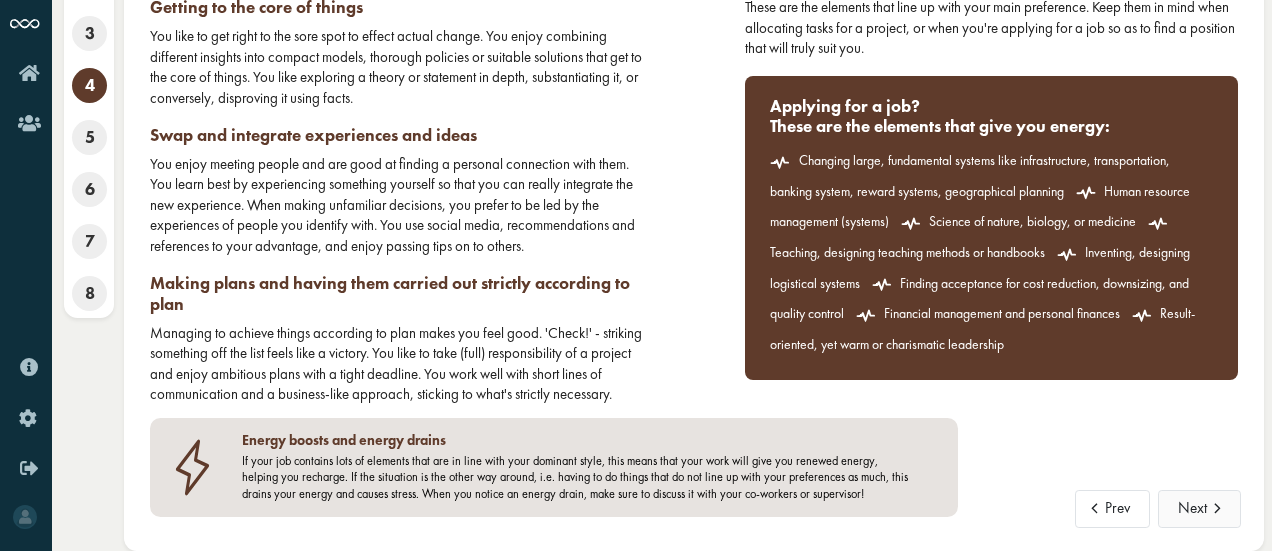 click on "Next" at bounding box center [1199, 509] 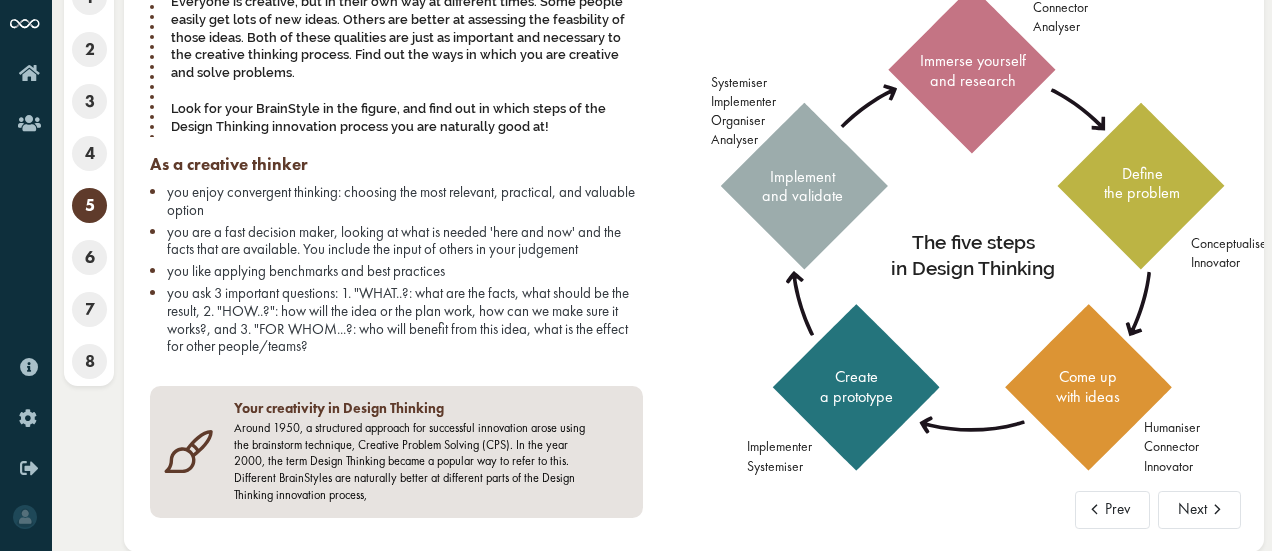 scroll, scrollTop: 0, scrollLeft: 0, axis: both 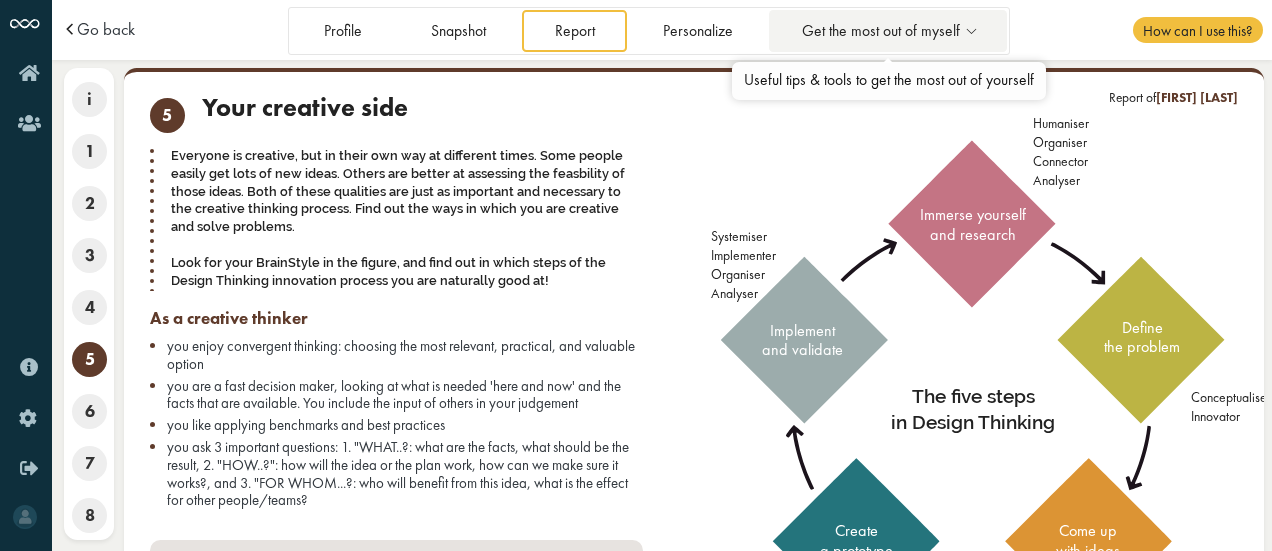 click at bounding box center (971, 31) 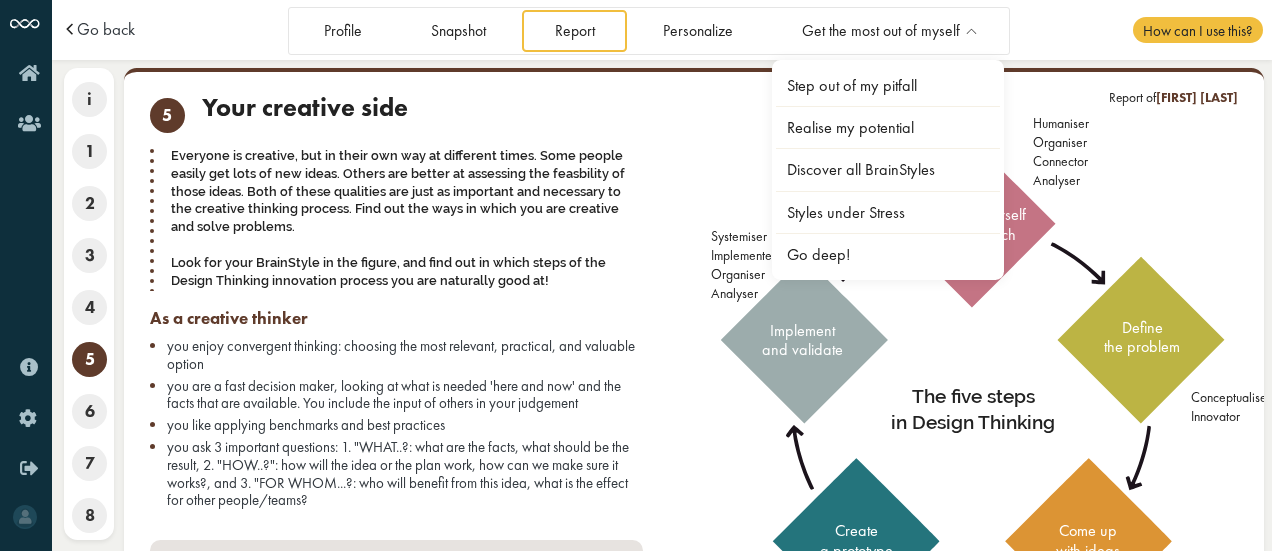 click on "Go back
Profile
Snapshot
Report
Personalize
Get the most out of myself     Step out of my pitfall   Realise my potential   Discover all BrainStyles   Styles under Stress   Go deep!
Report
How can I use this?" at bounding box center [662, 30] 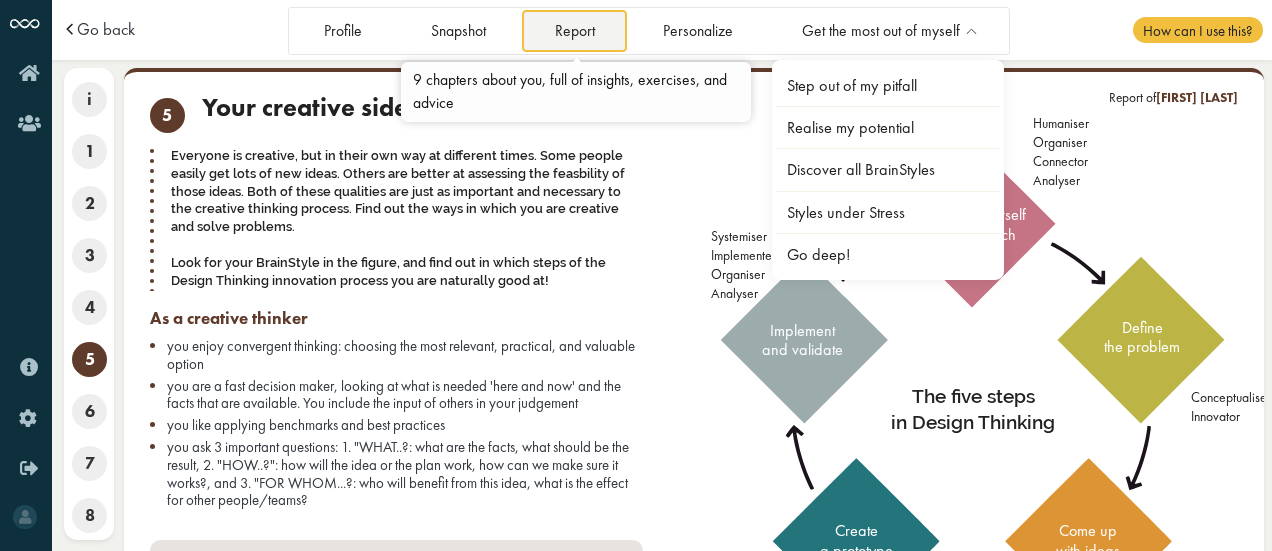 click on "Report" at bounding box center (574, 30) 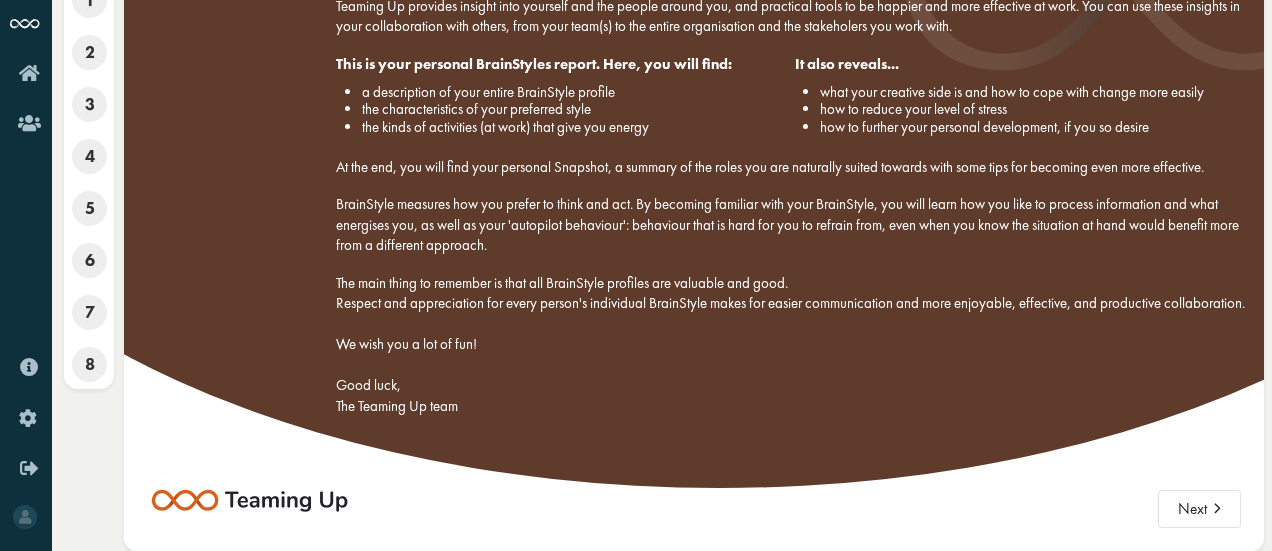 scroll, scrollTop: 0, scrollLeft: 0, axis: both 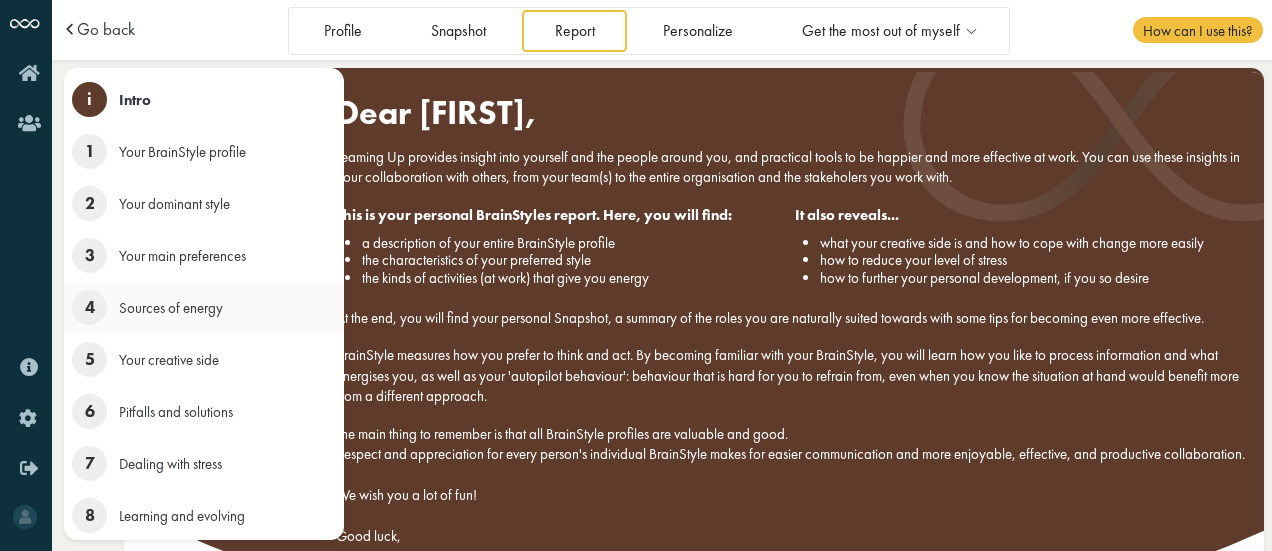click on "4   Sources of energy" at bounding box center [204, 308] 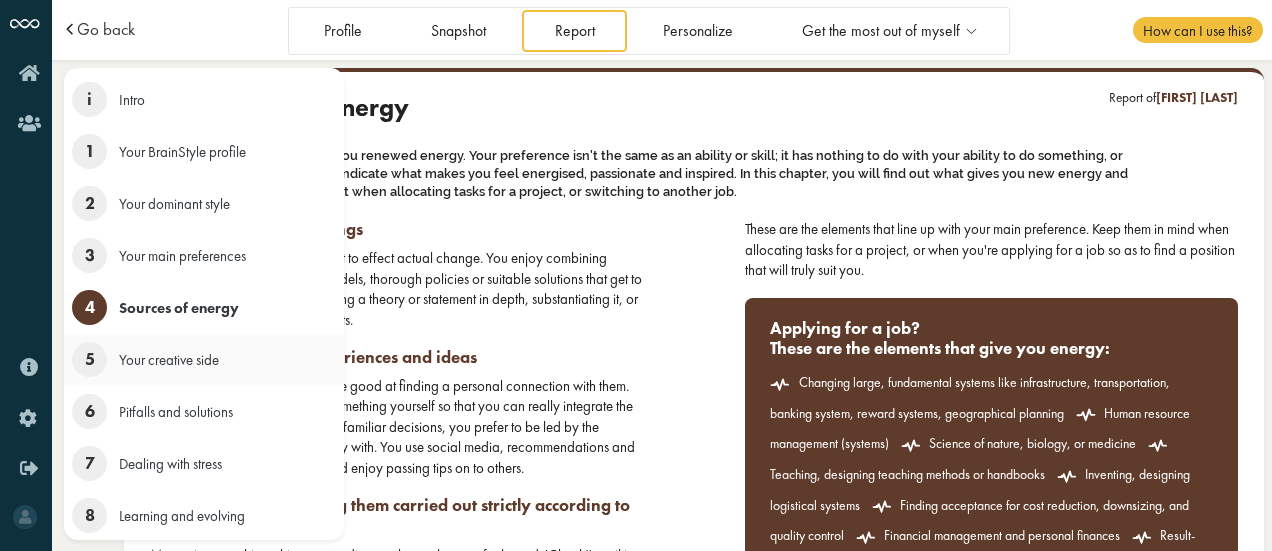 click on "5" at bounding box center (89, 359) 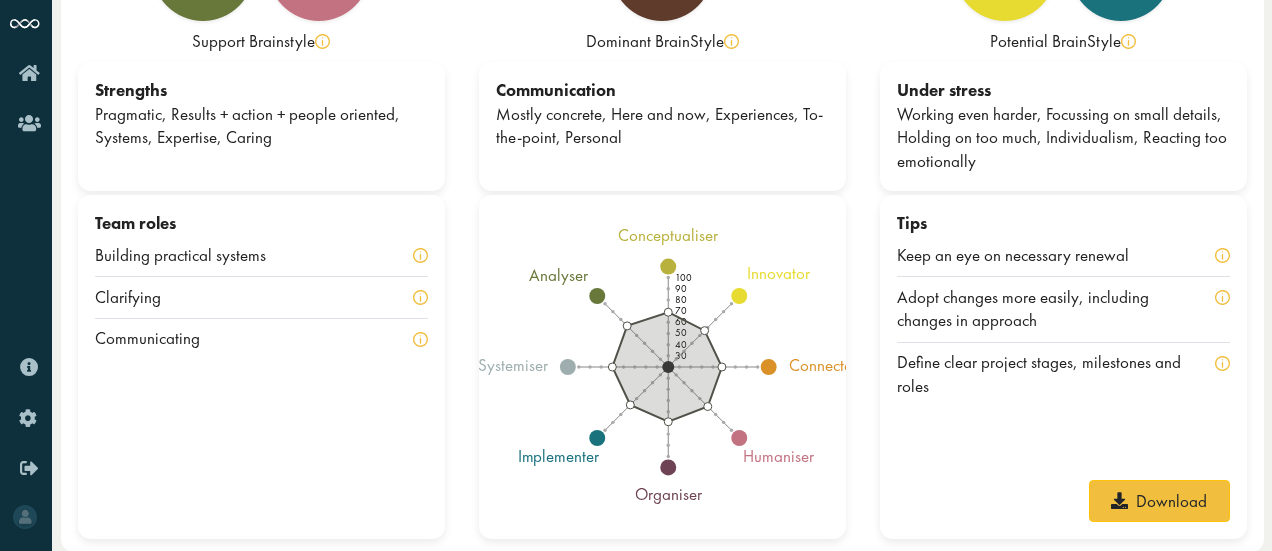 scroll, scrollTop: 0, scrollLeft: 0, axis: both 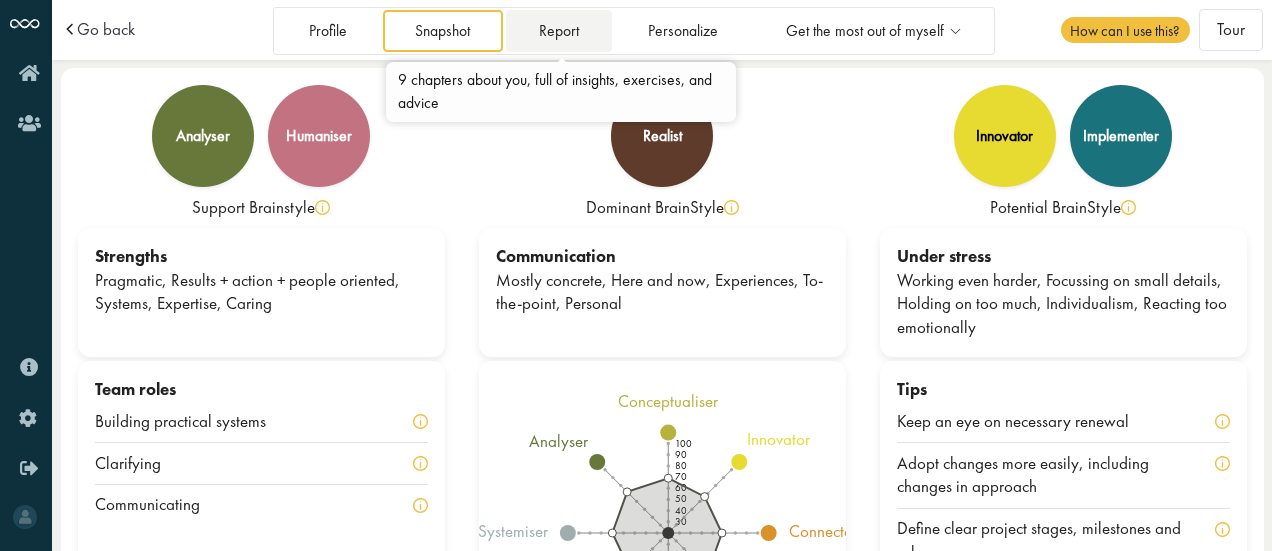 click on "Report" at bounding box center [558, 30] 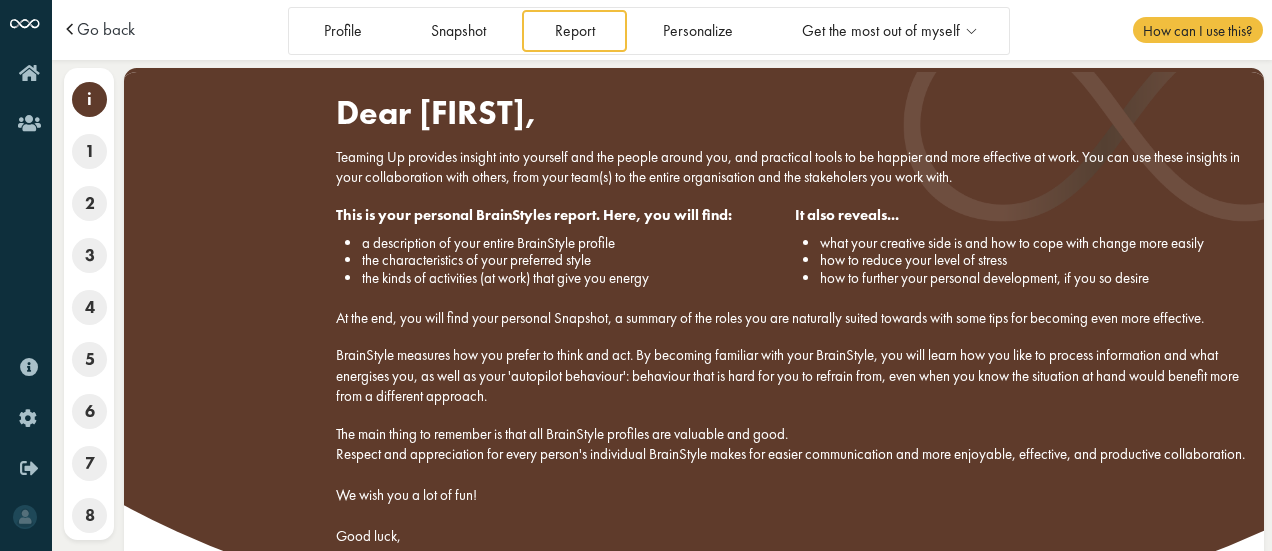 scroll, scrollTop: 0, scrollLeft: 0, axis: both 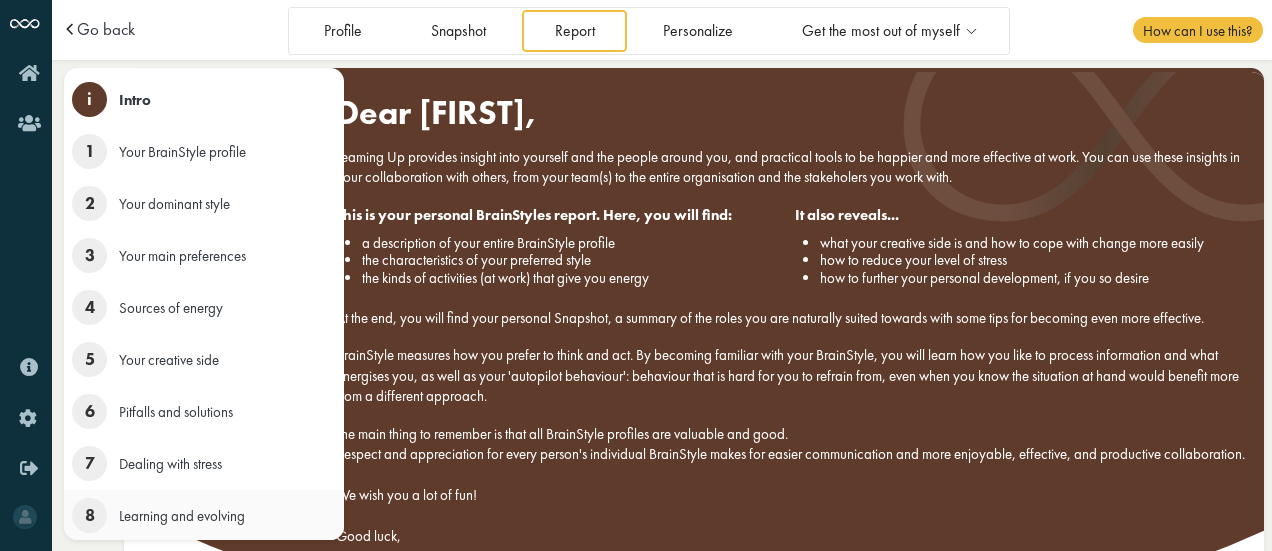 click on "8" at bounding box center [89, 515] 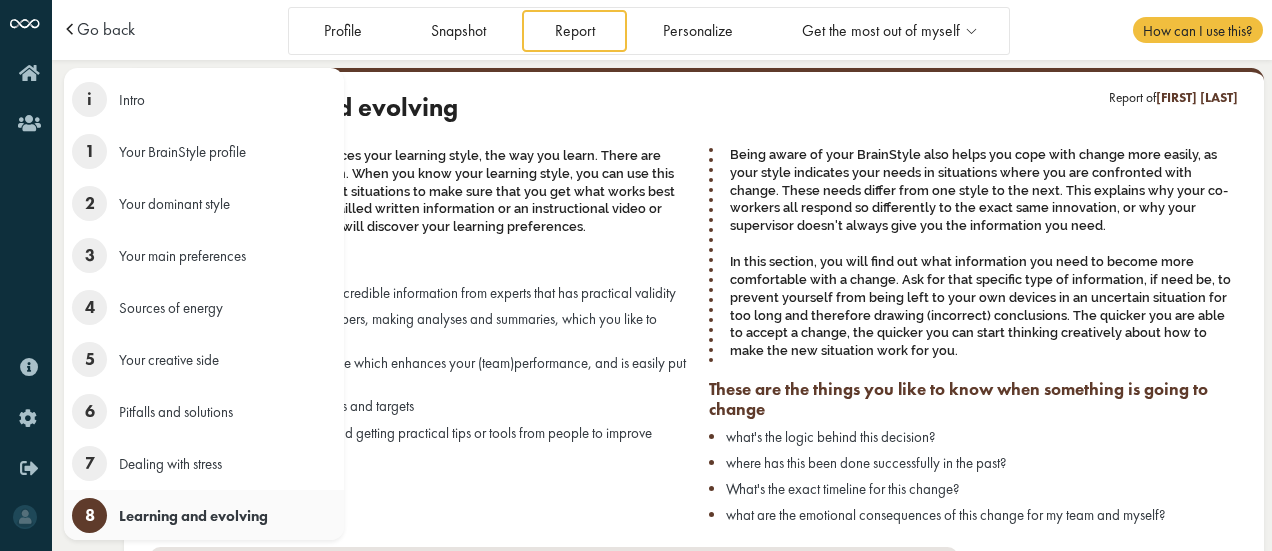 click on "Learning and evolving" at bounding box center (193, 515) 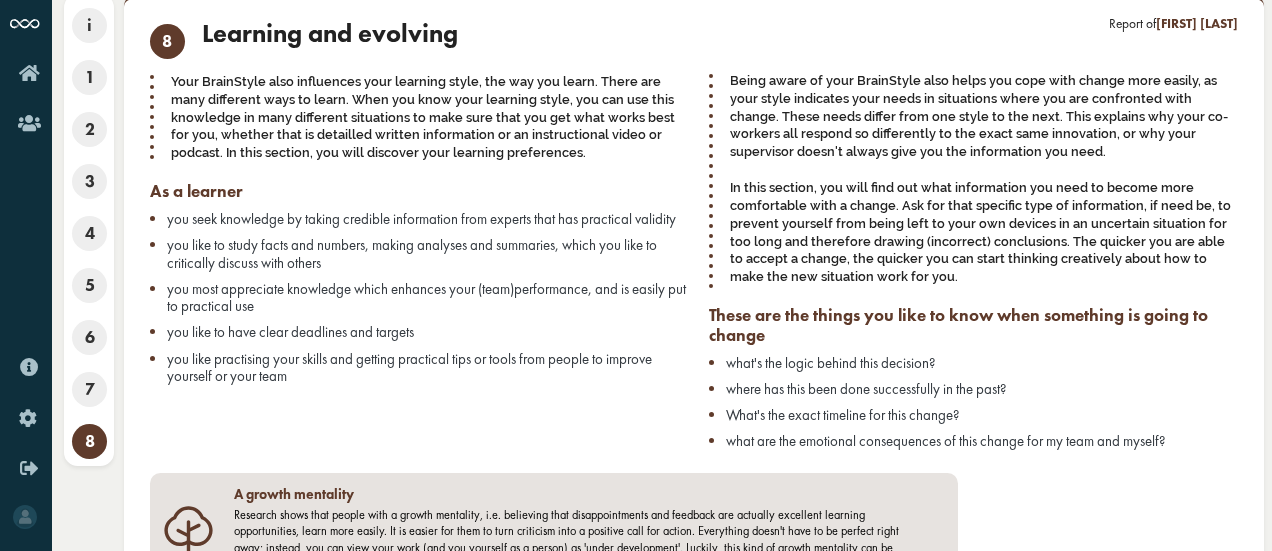 scroll, scrollTop: 144, scrollLeft: 0, axis: vertical 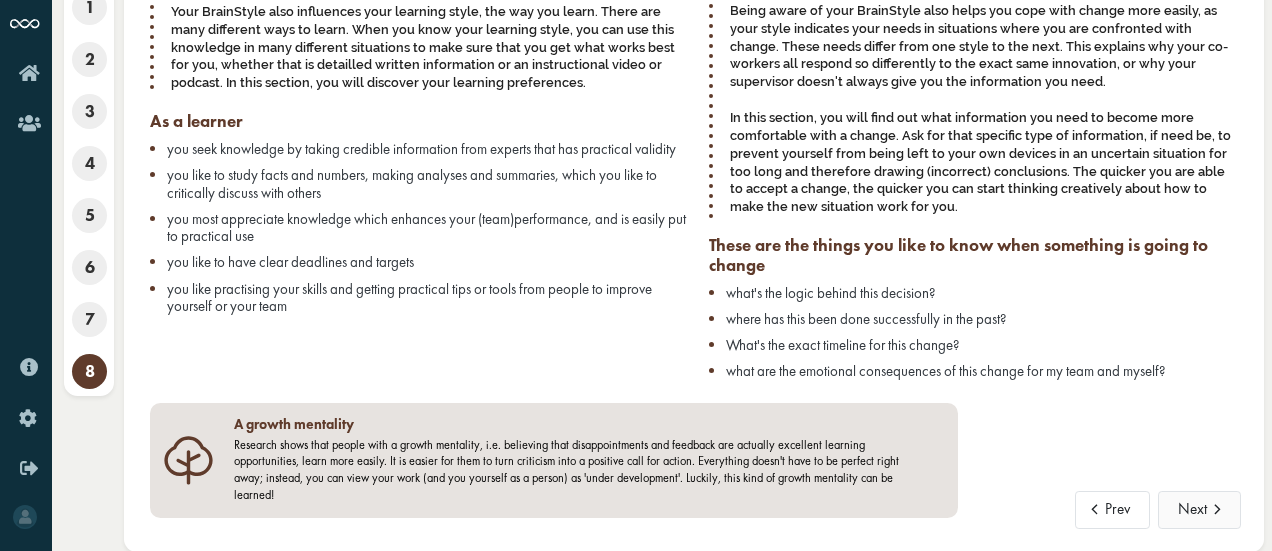 click on "Next" at bounding box center (1199, 510) 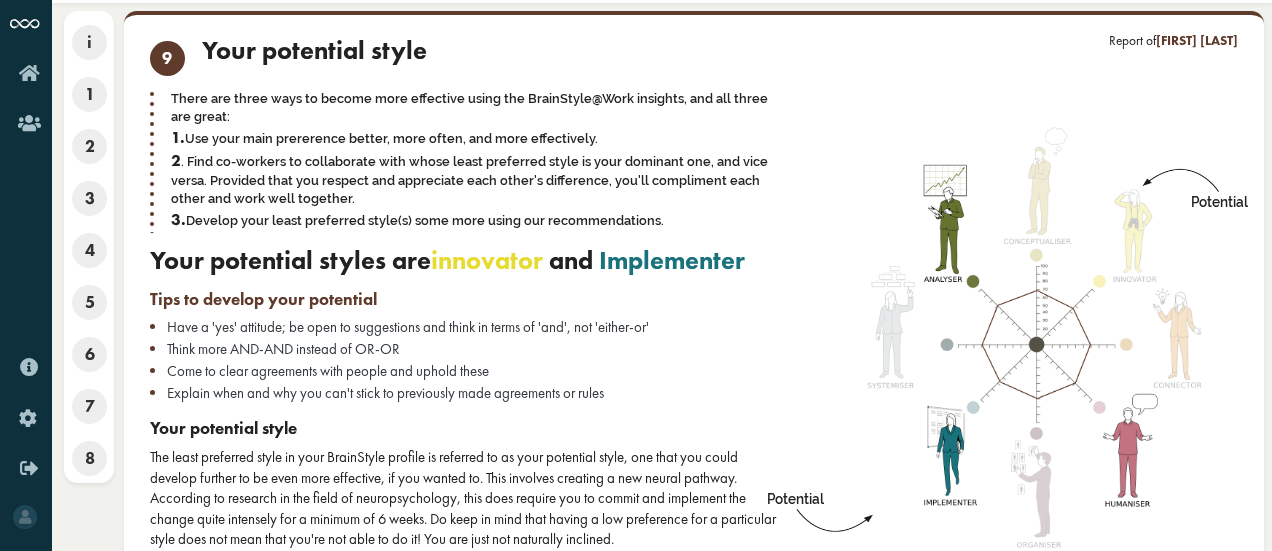 scroll, scrollTop: 192, scrollLeft: 0, axis: vertical 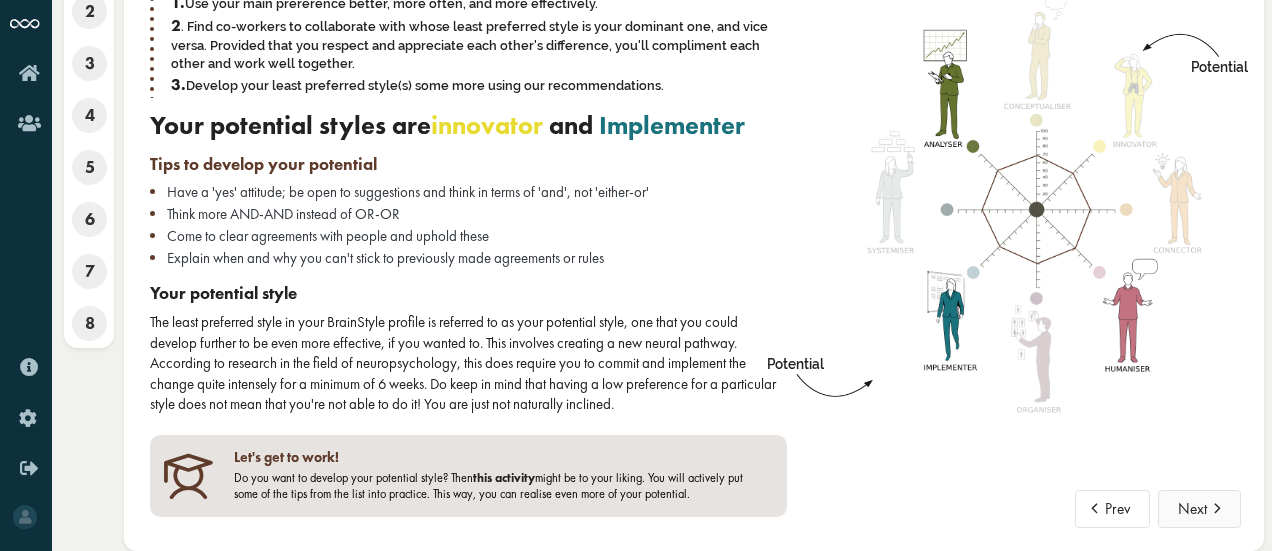 click on "Next" at bounding box center [1199, 509] 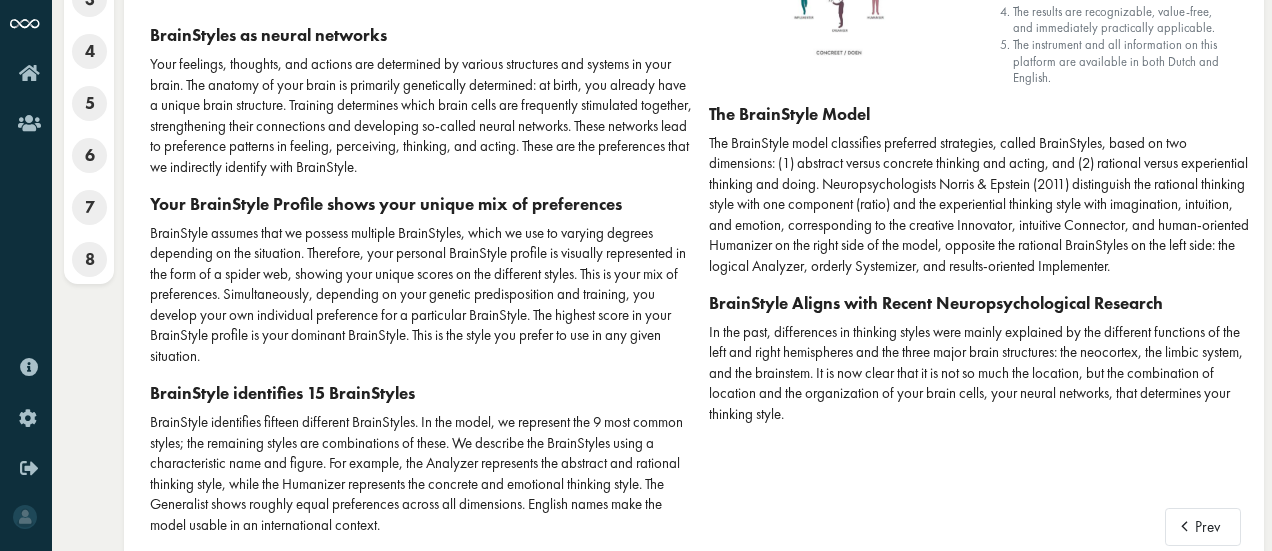scroll, scrollTop: 0, scrollLeft: 0, axis: both 